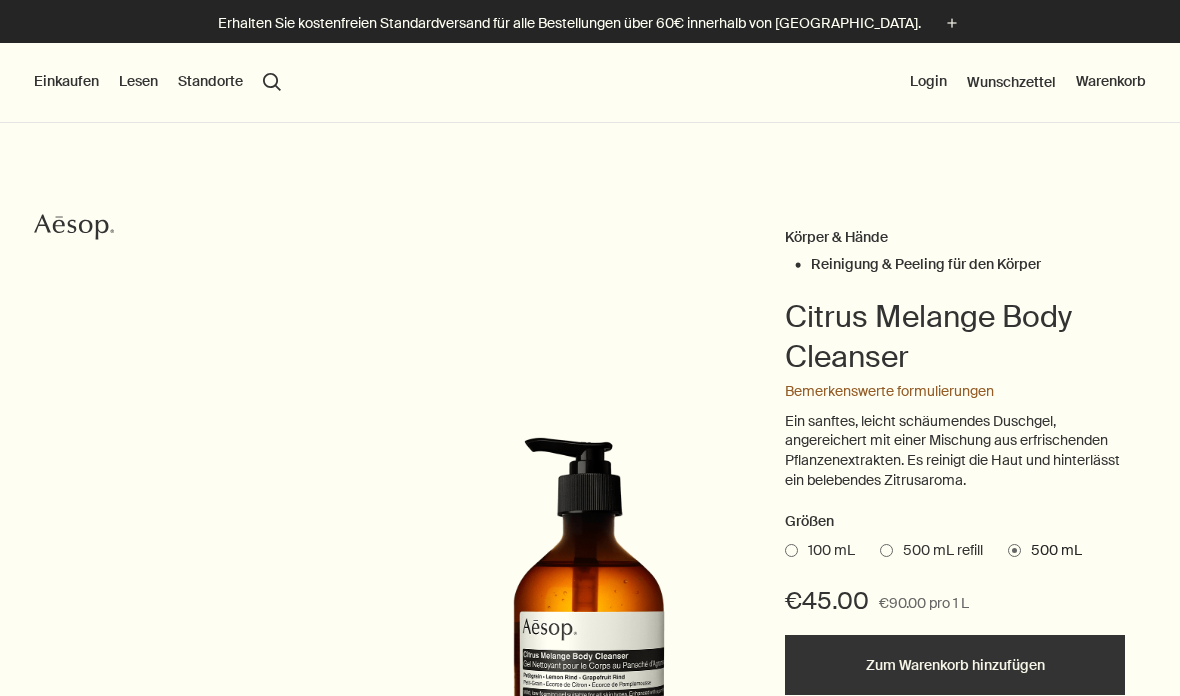 scroll, scrollTop: 0, scrollLeft: 0, axis: both 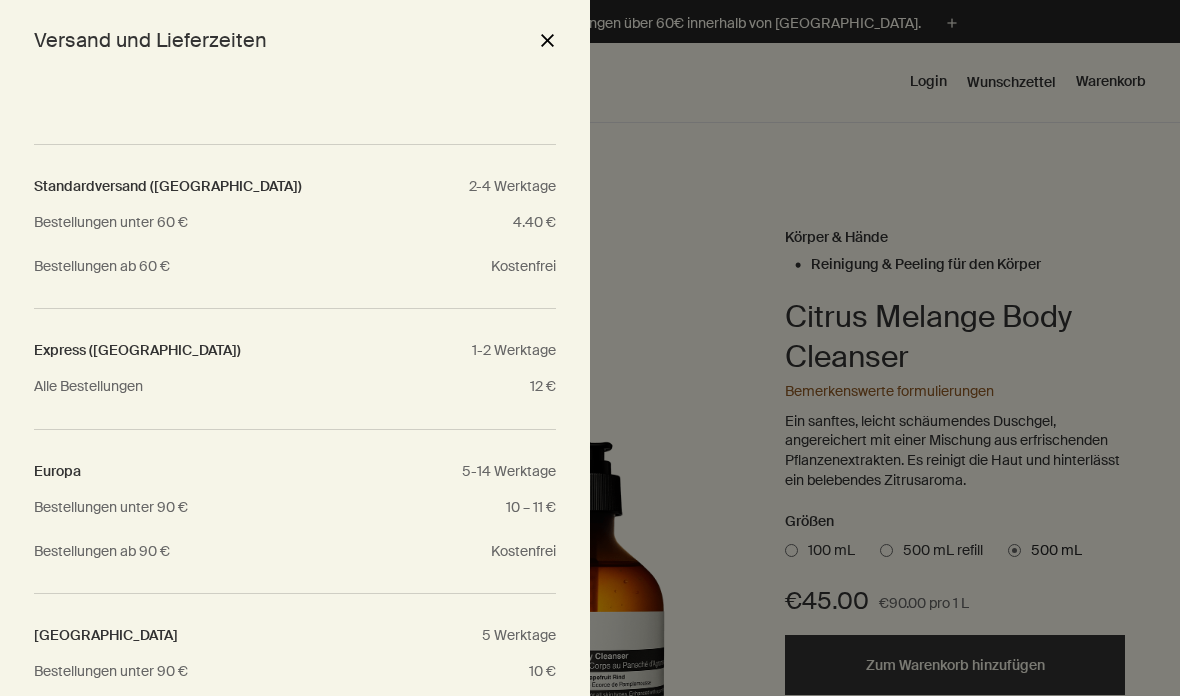 click at bounding box center (590, 348) 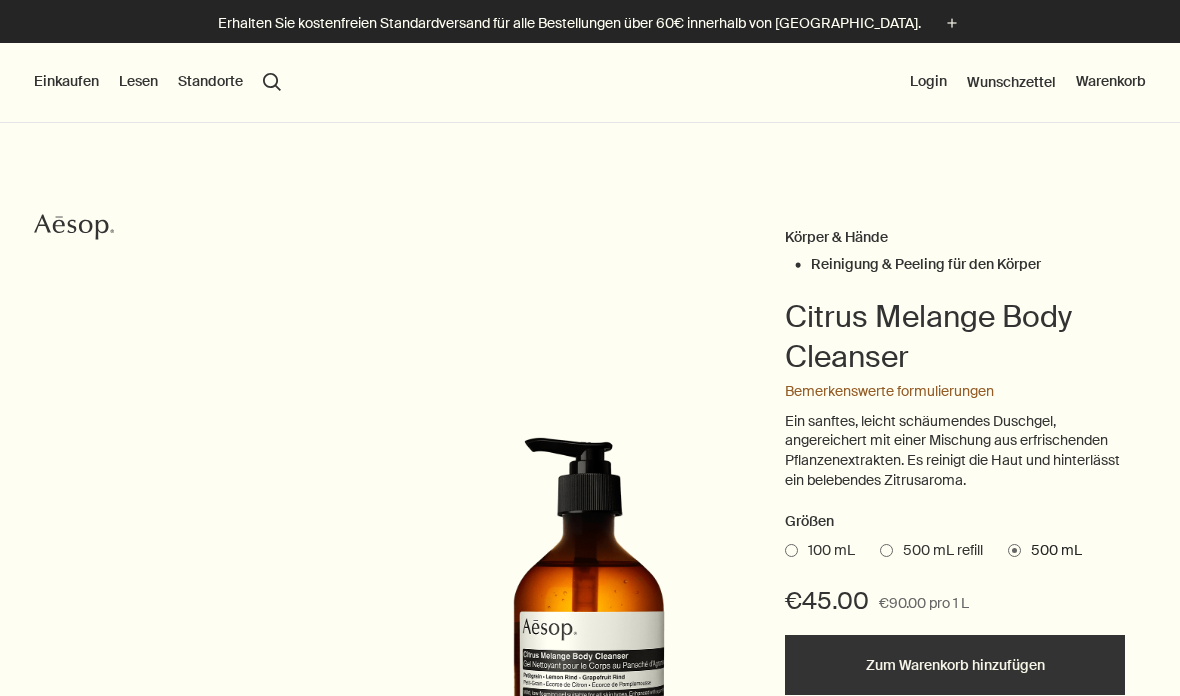 scroll, scrollTop: 195, scrollLeft: 0, axis: vertical 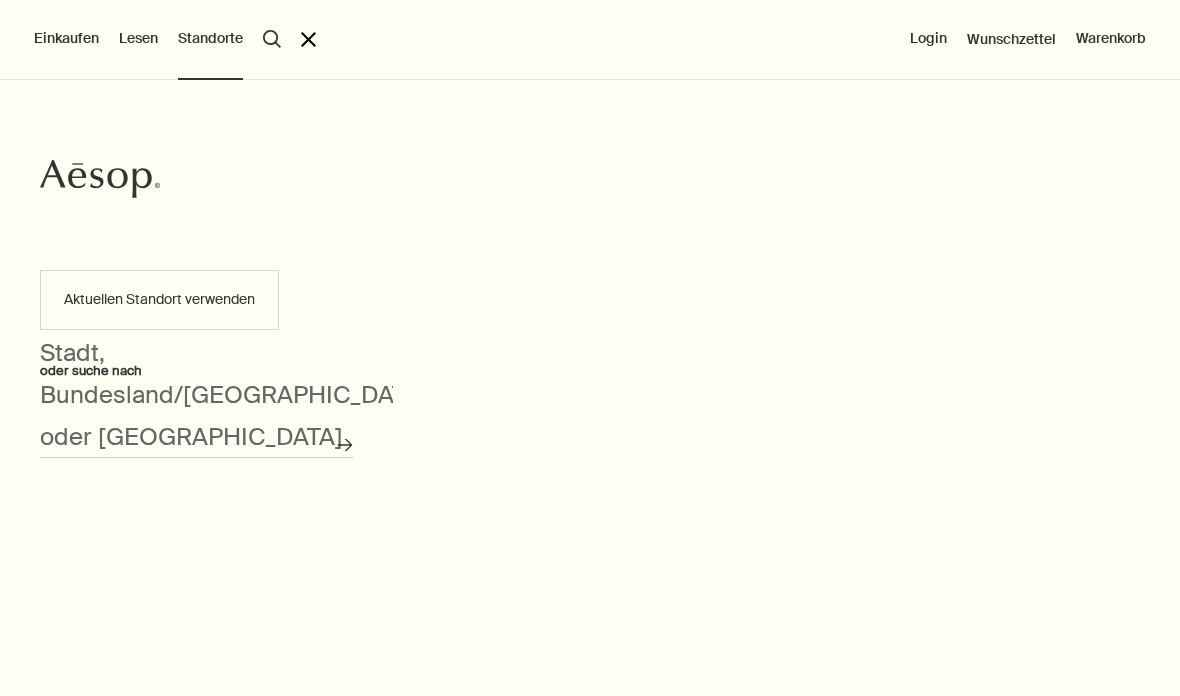 click on "Aktuellen Standort verwenden" at bounding box center (159, 300) 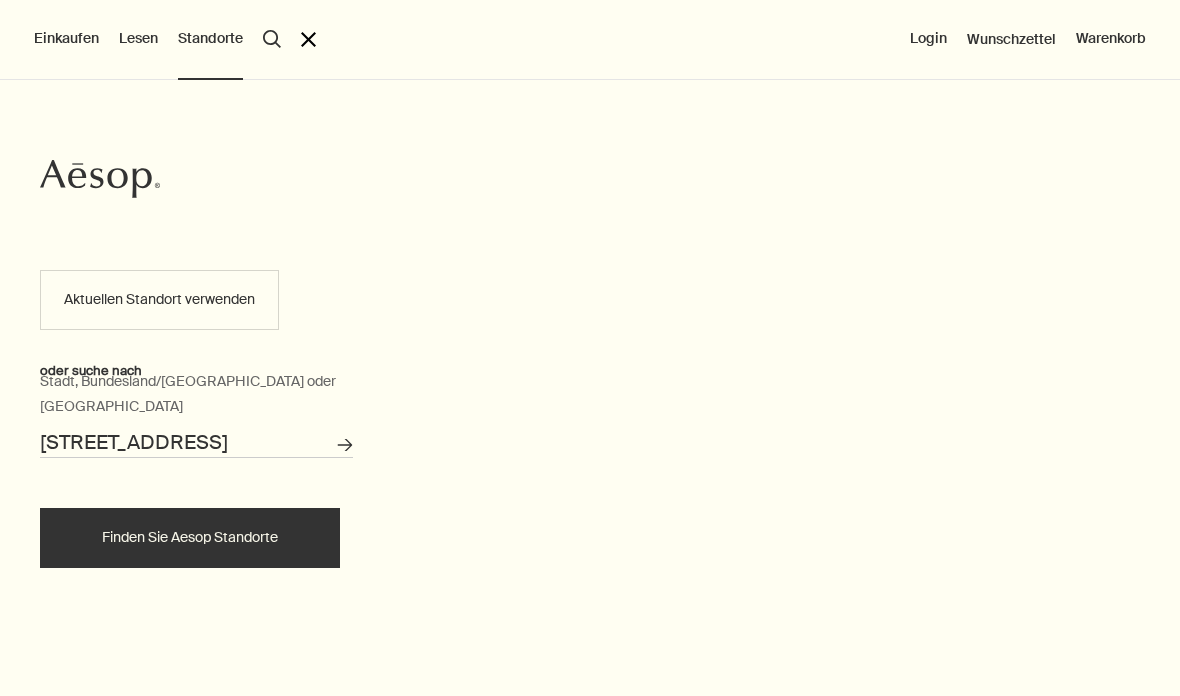 click on "Finden Sie Aesop Standorte" at bounding box center (190, 538) 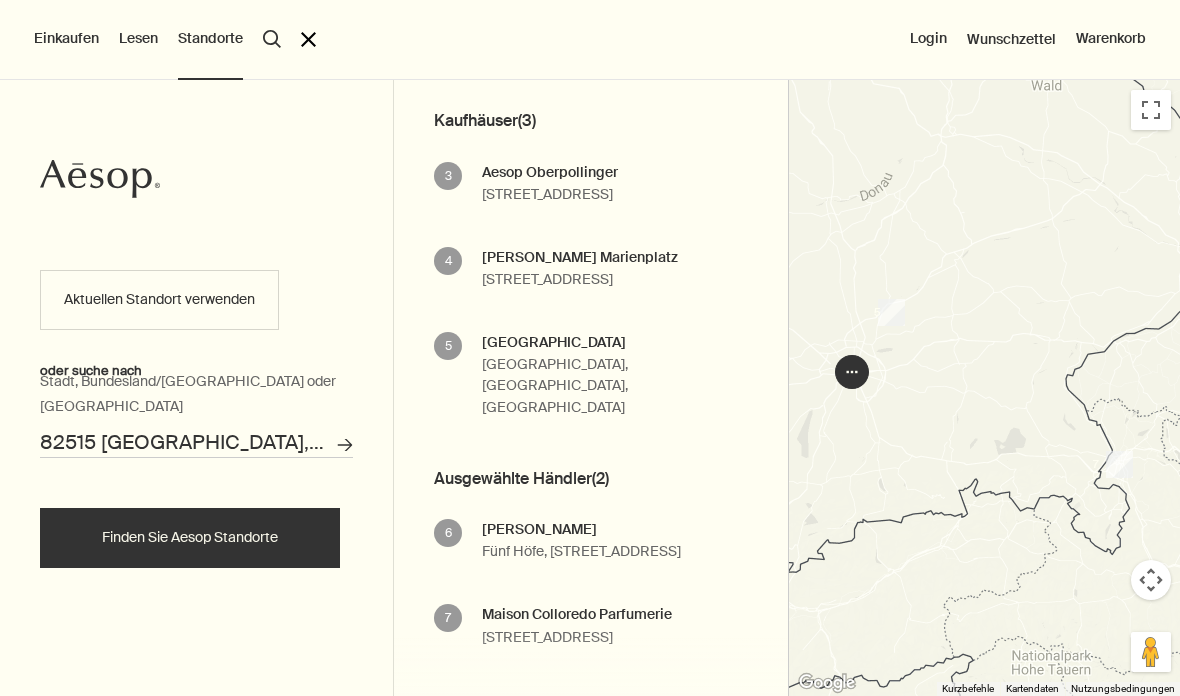 scroll, scrollTop: 440, scrollLeft: 0, axis: vertical 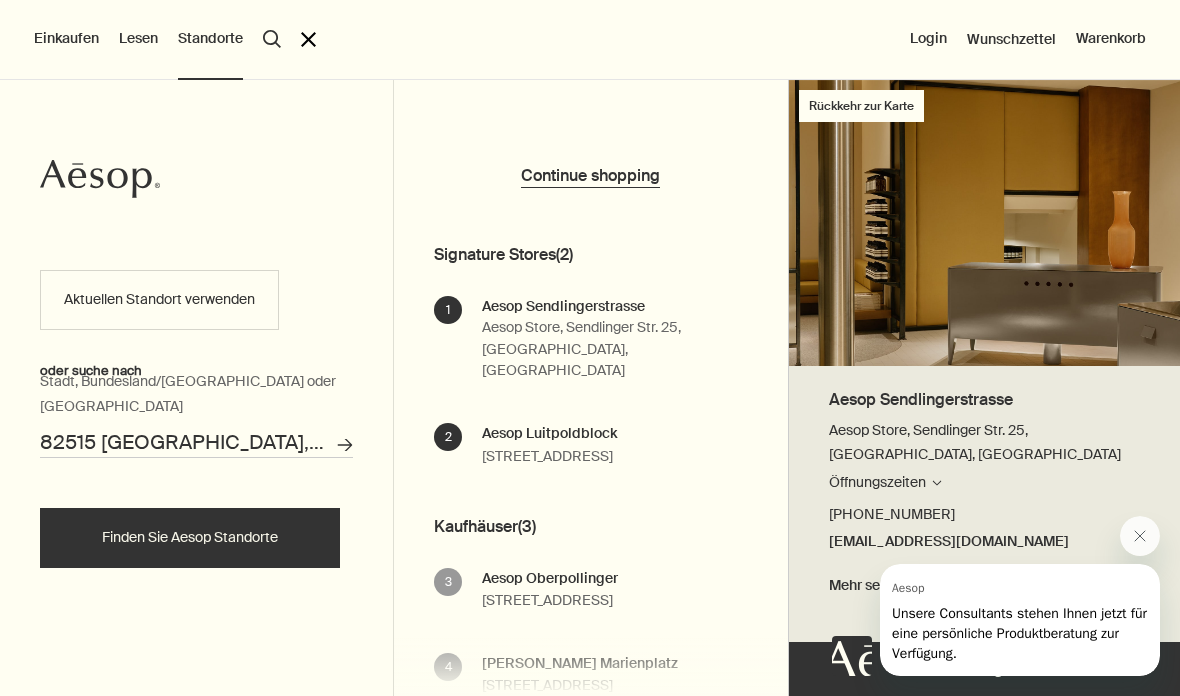 click on "1" at bounding box center [448, 310] 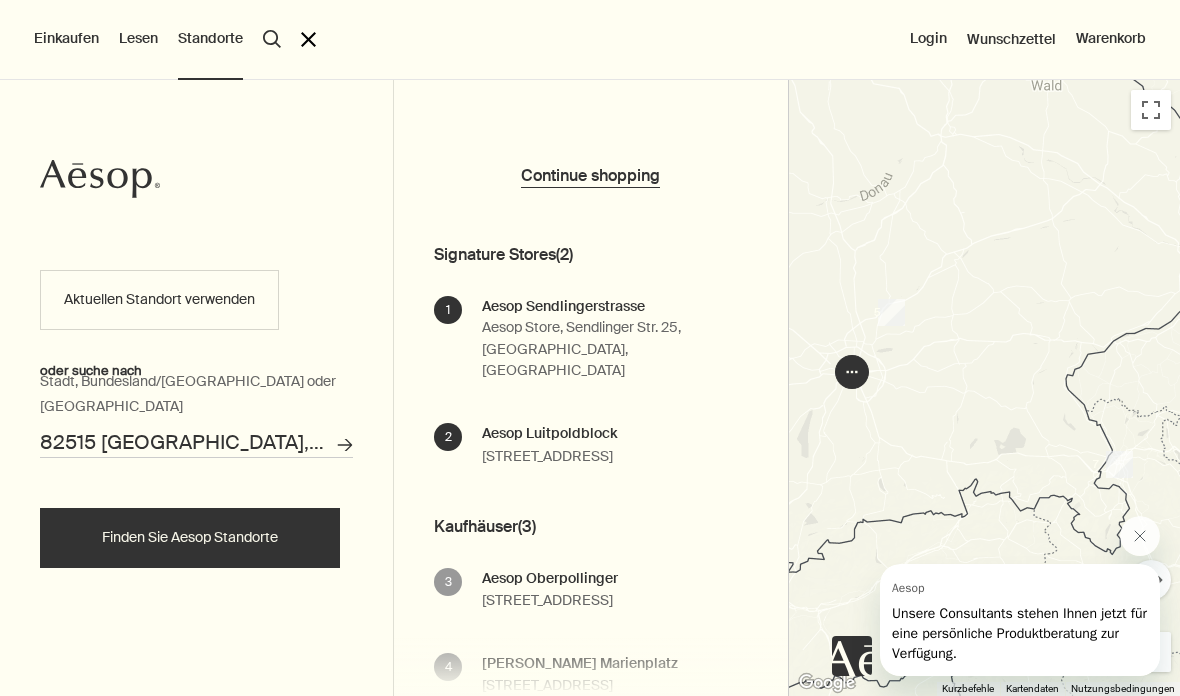 click on "1" at bounding box center [448, 310] 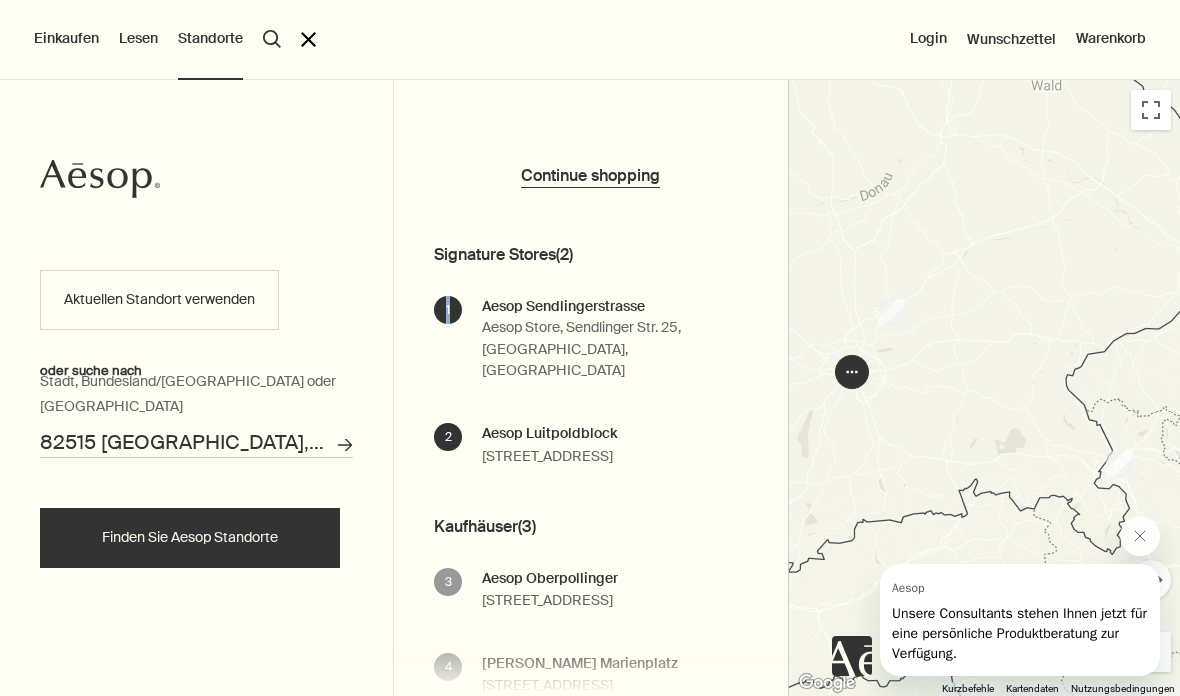 click on "Aesop Sendlingerstrasse" at bounding box center [614, 307] 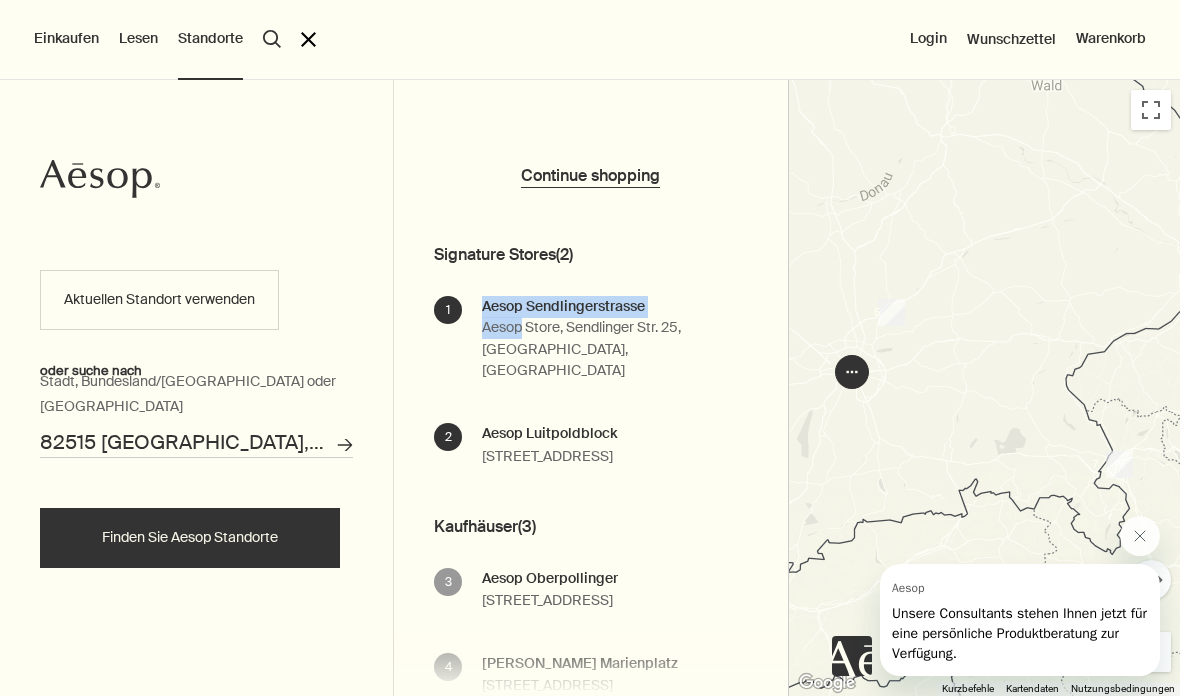 click on "1 Aesop Sendlingerstrasse Aesop Store, Sendlinger Str. 25, 80331 München, Germany Öffnungszeiten Suche nach Stores Montag 10:00 - 19:00 Dienstag 10:00 - 19:00 Mittwoch 10:00 - 19:00 Donnerstag 10:00 - 19:00 Freitag 10:00 - 19:00 Samstag 10:00 - 19:00 Sonntag Geschlossen +49 89 4112 9900 sendlingerstrasse@aesop.com  Mehr sehen" at bounding box center [610, 359] 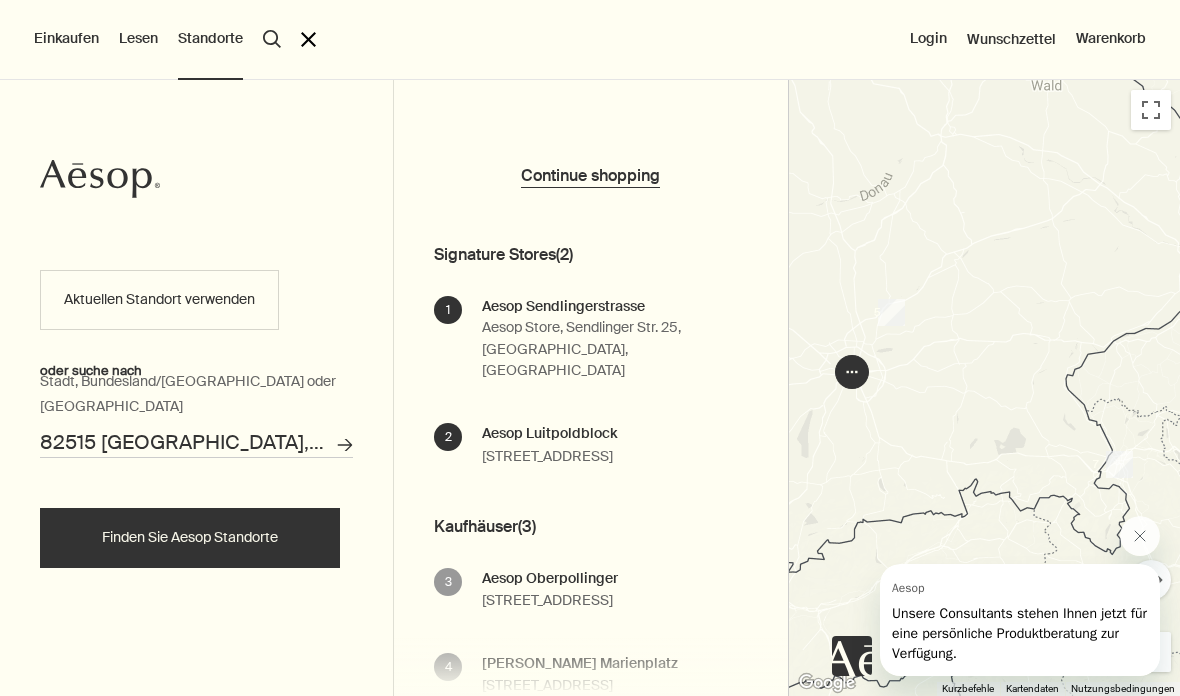 click on "Einkaufen" at bounding box center [66, 39] 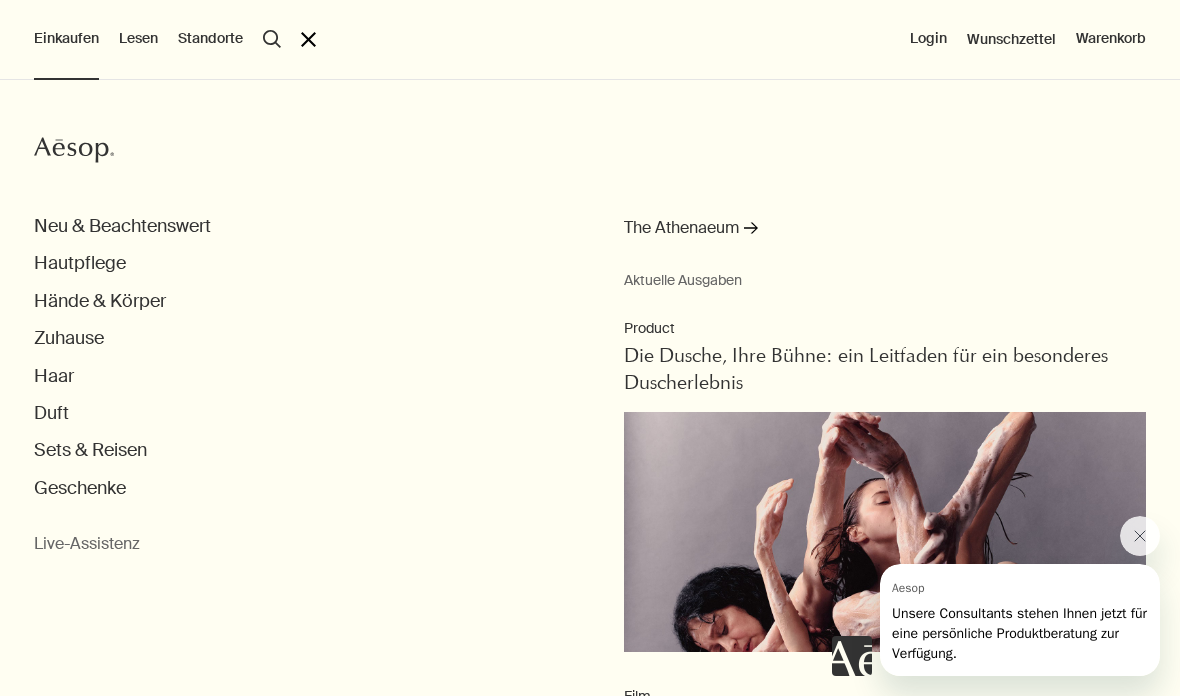 click on "Neu & Beachtenswert Hautpflege Hände & Körper Zuhause Haar Duft Sets & Reisen Geschenke" at bounding box center [607, 357] 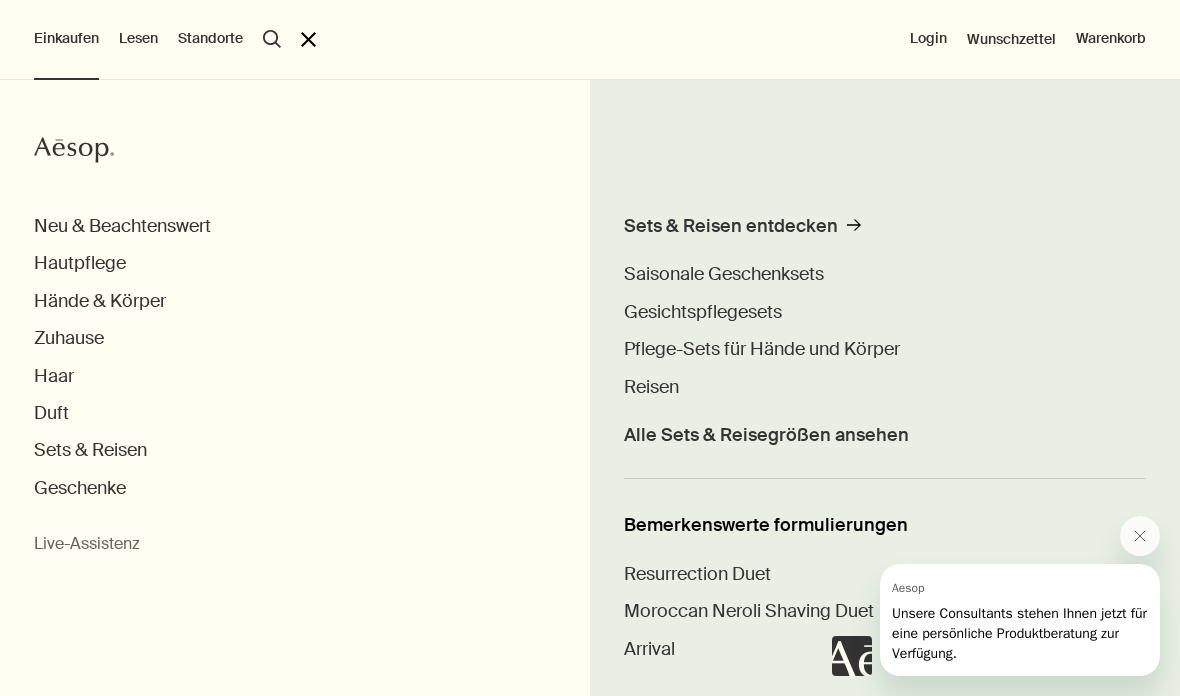 click on "Sets & Reisen entdecken   rightArrow Saisonale Geschenksets Gesichtspflegesets Pflege-Sets für Hände und Körper Reisen  Alle Sets & Reisegrößen ansehen Bemerkenswerte formulierungen Resurrection Duet Moroccan Neroli Shaving Duet Arrival" at bounding box center (885, 388) 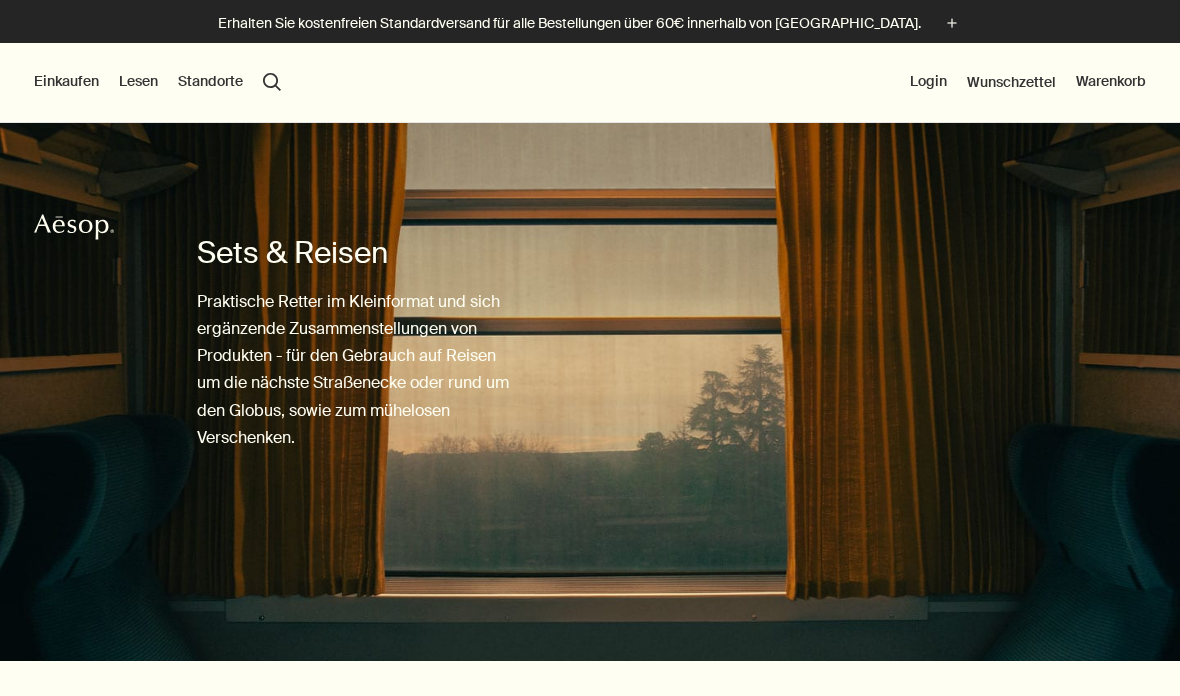 scroll, scrollTop: 0, scrollLeft: 0, axis: both 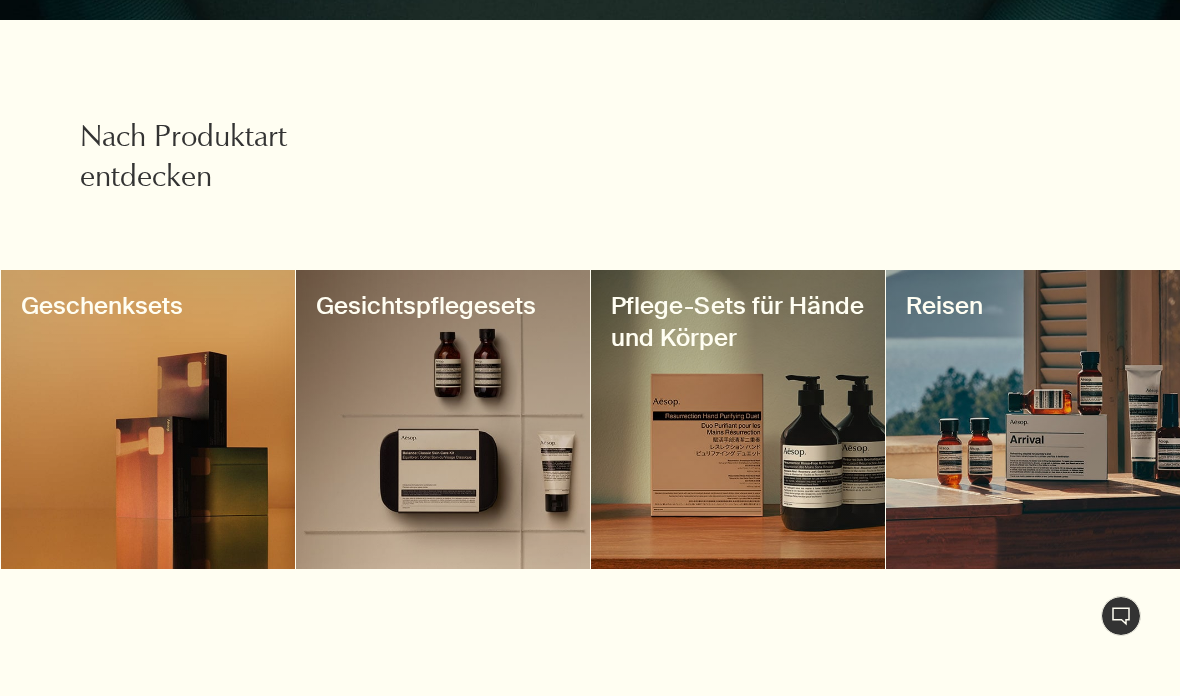 click at bounding box center [1033, 419] 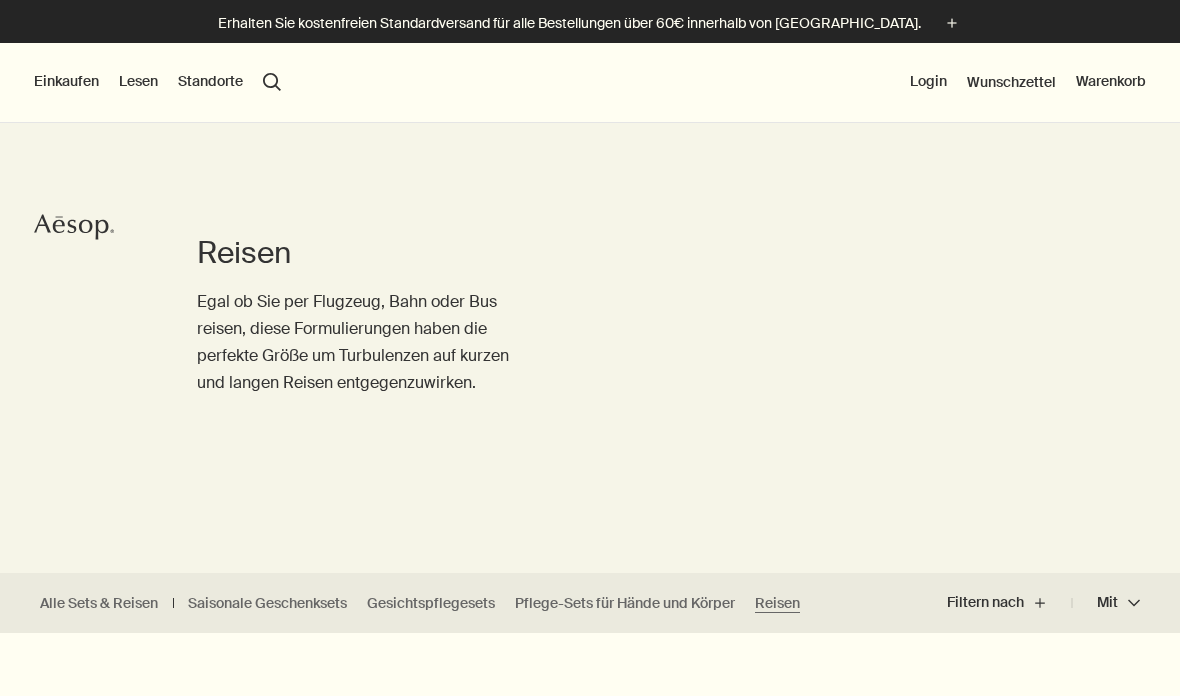 scroll, scrollTop: 0, scrollLeft: 0, axis: both 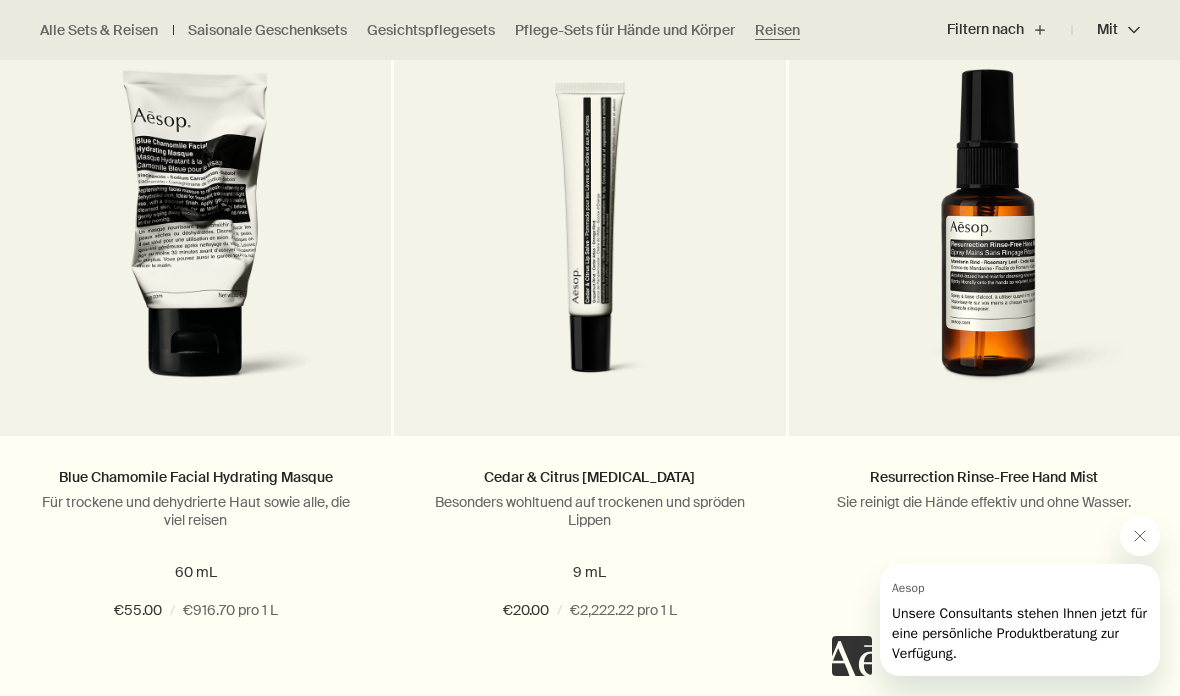 click 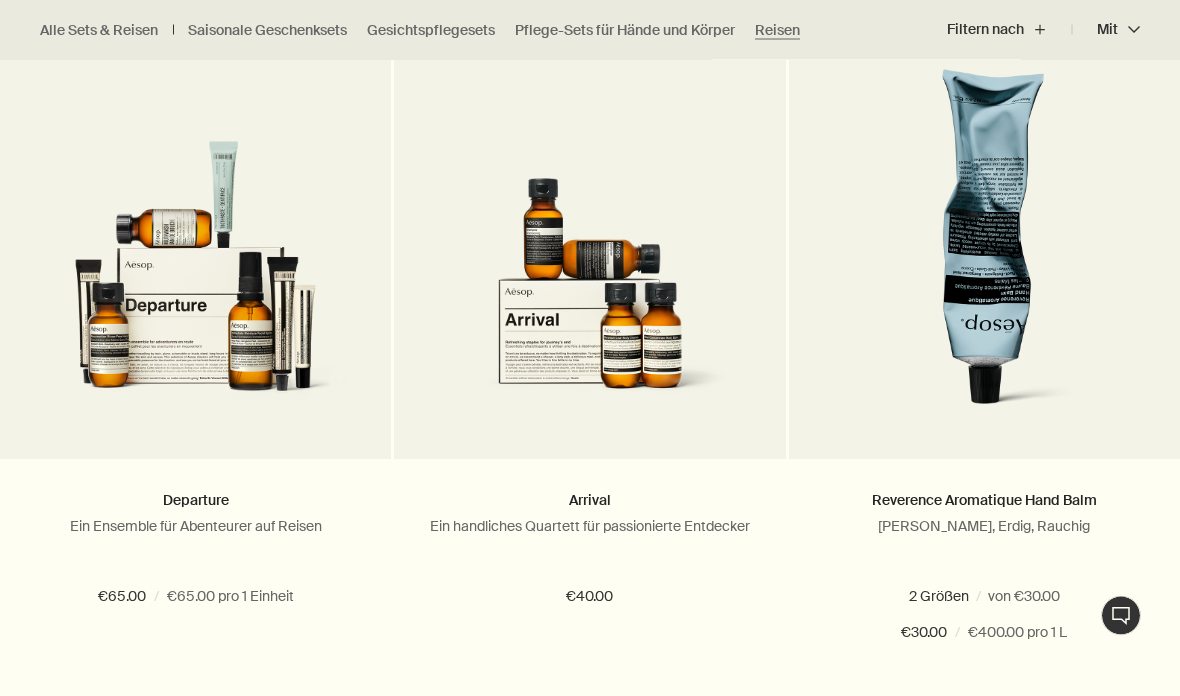 scroll, scrollTop: 2073, scrollLeft: 0, axis: vertical 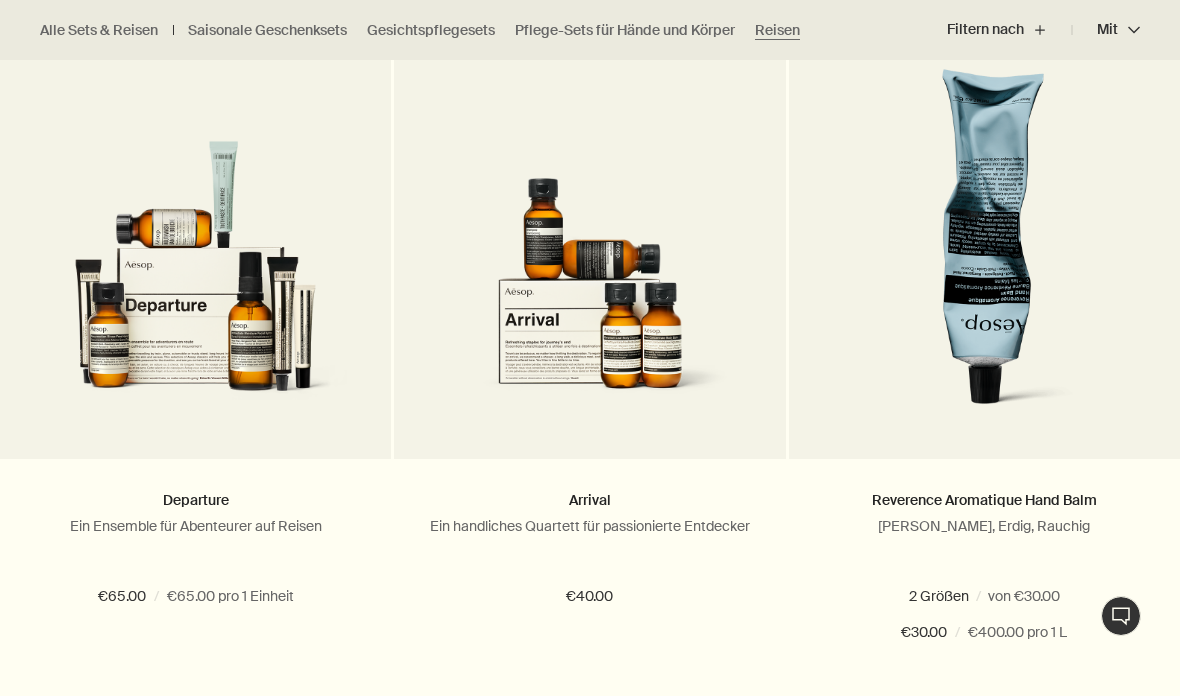 click on "Departure Ein Ensemble für Abenteurer auf Reisen €65.00 / €65.00   pro   1   Einheit" at bounding box center [195, 566] 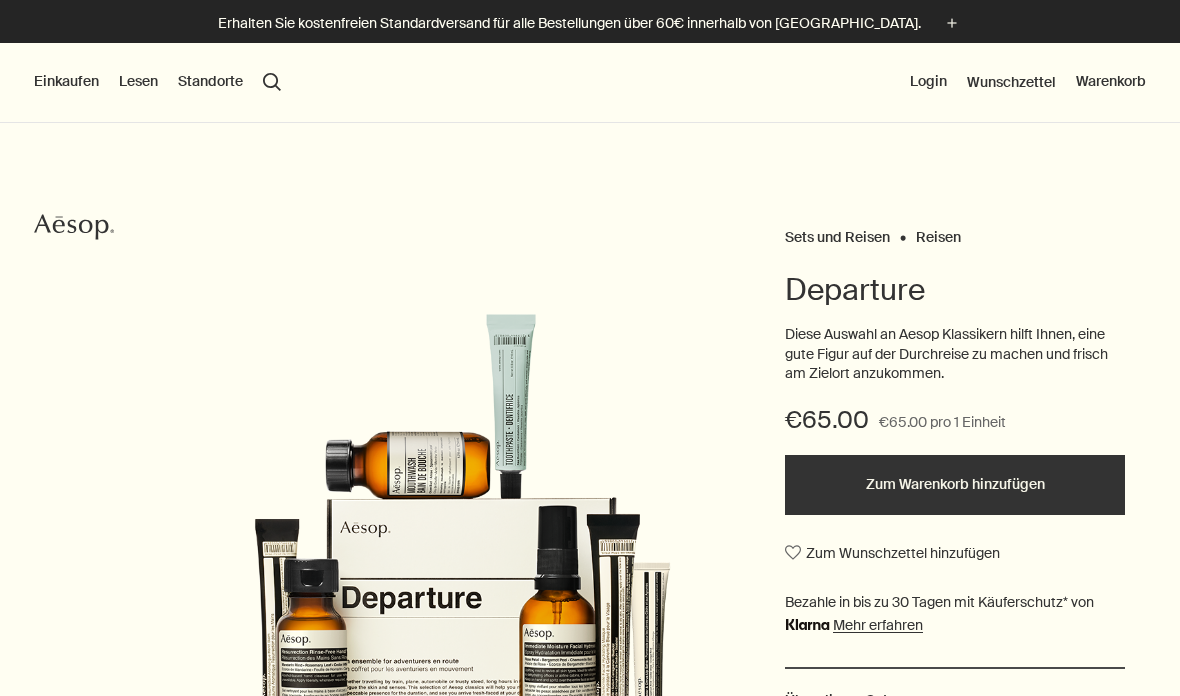 scroll, scrollTop: 0, scrollLeft: 0, axis: both 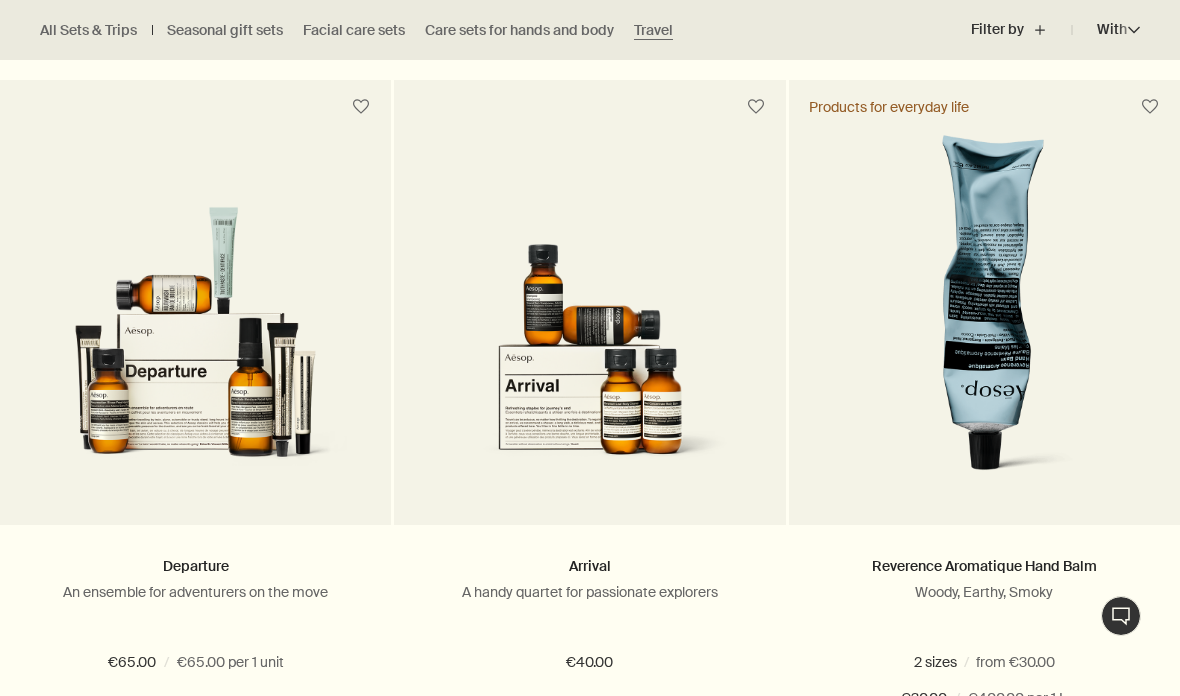 click at bounding box center (589, 351) 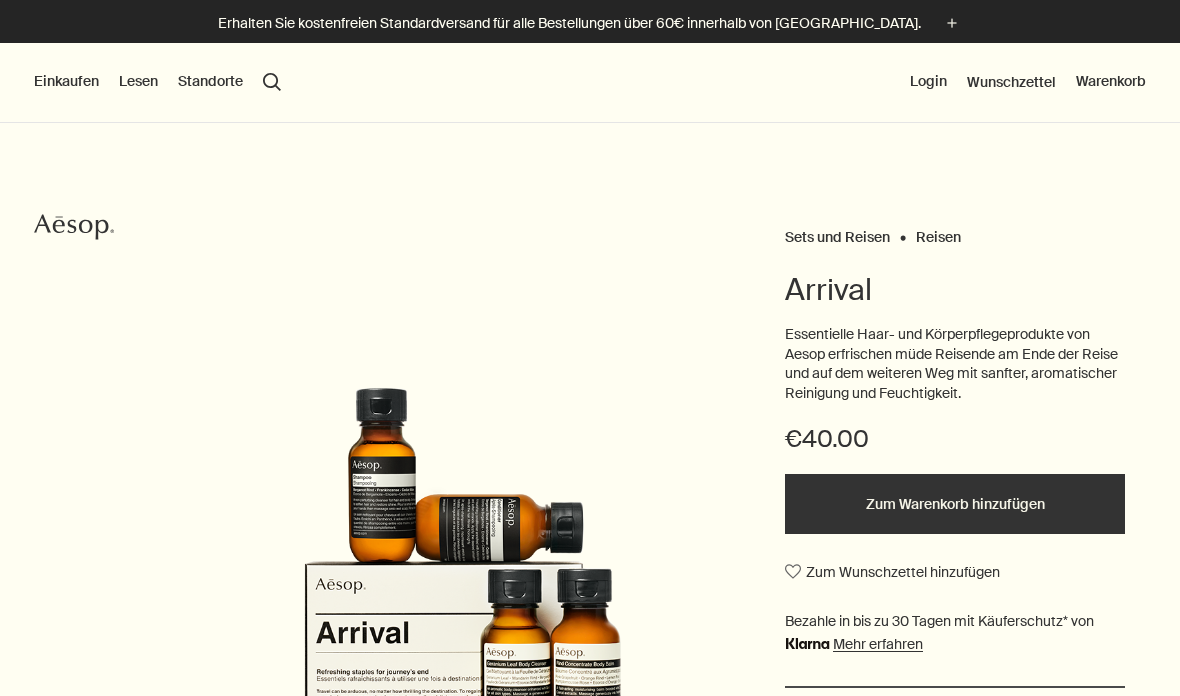 scroll, scrollTop: 0, scrollLeft: 0, axis: both 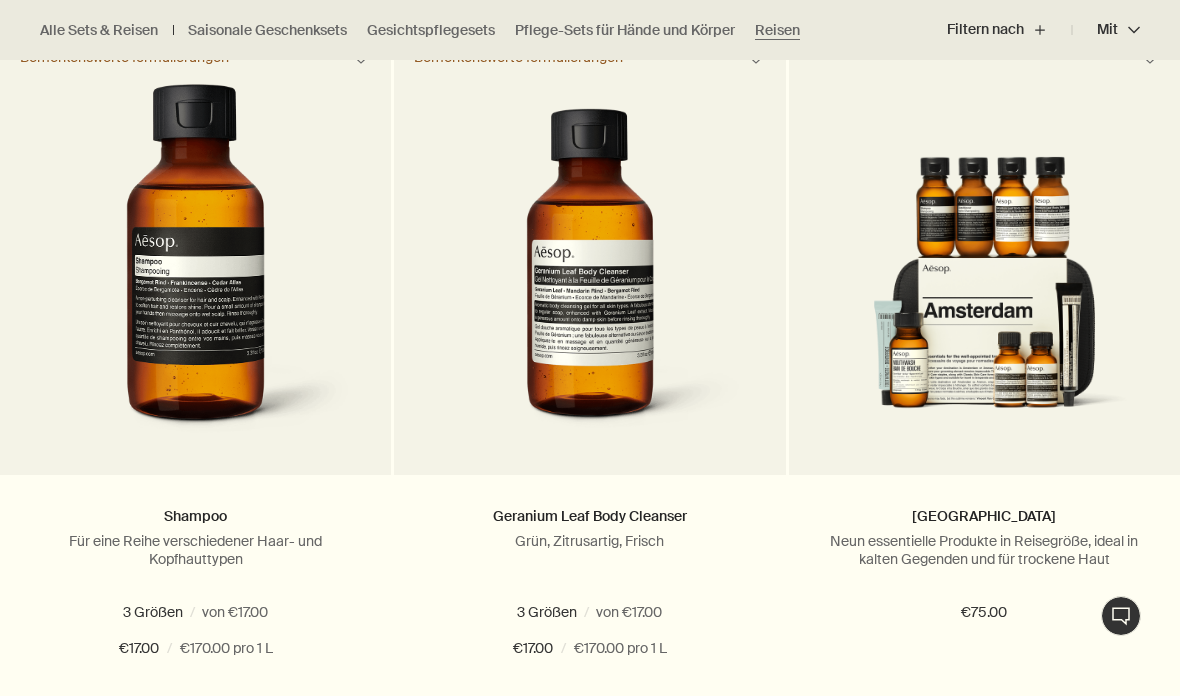click at bounding box center [984, 301] 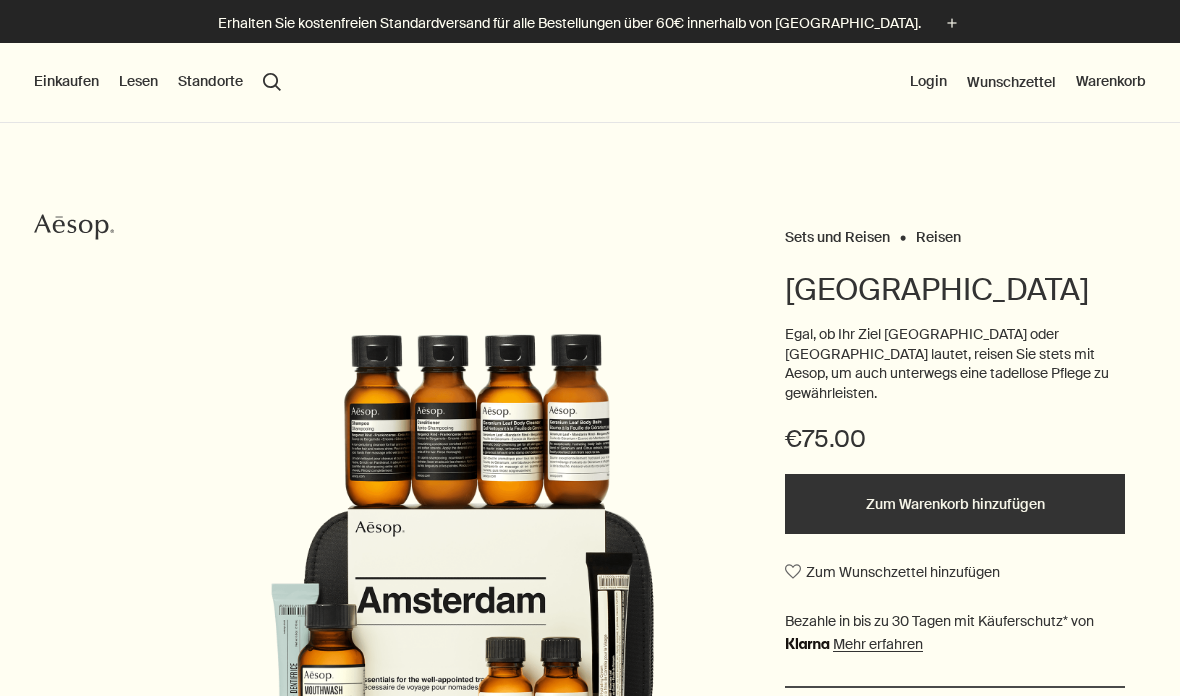 scroll, scrollTop: 0, scrollLeft: 0, axis: both 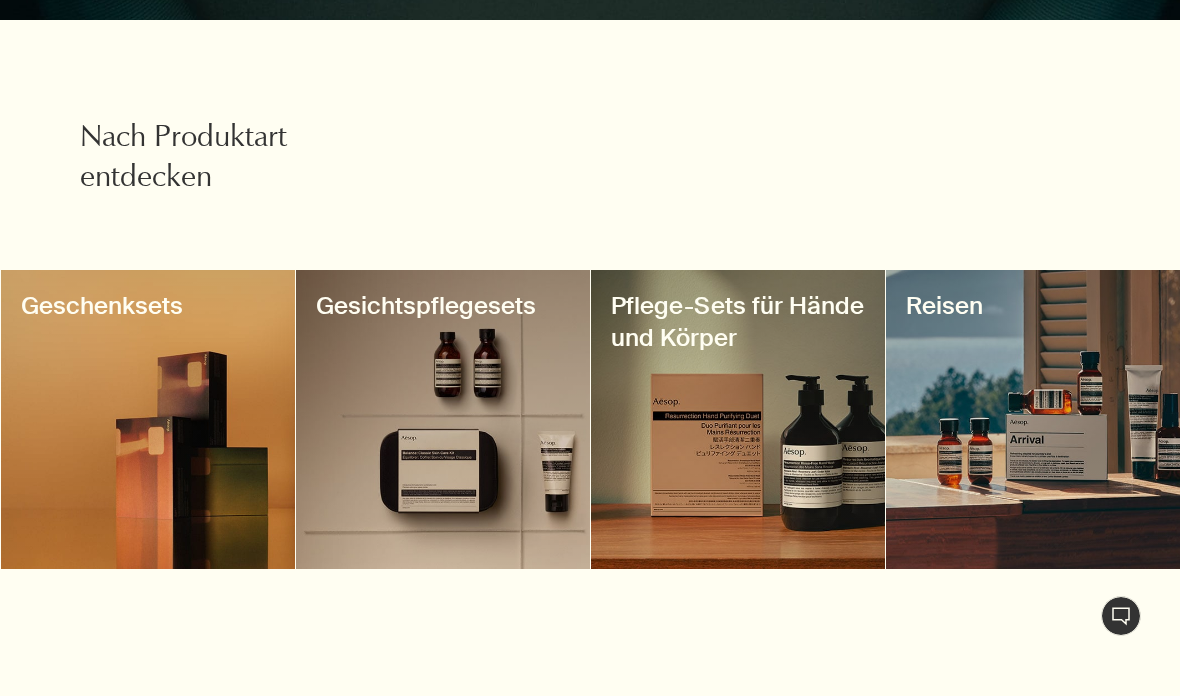 click at bounding box center [738, 419] 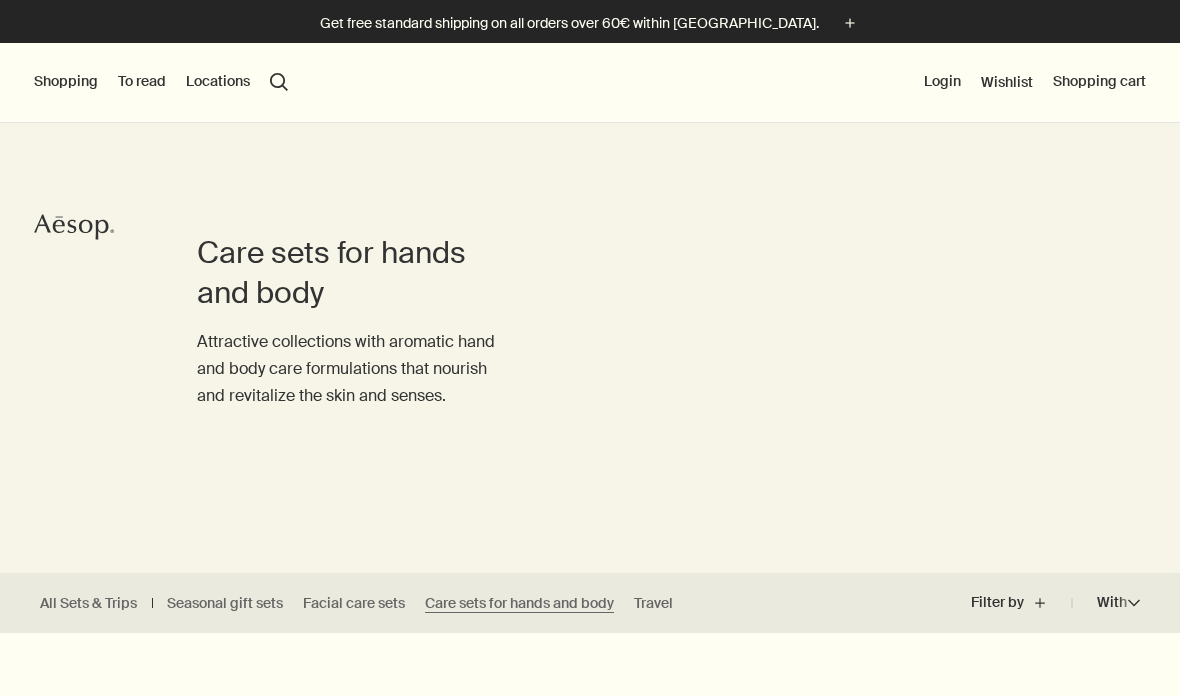 scroll, scrollTop: 224, scrollLeft: 0, axis: vertical 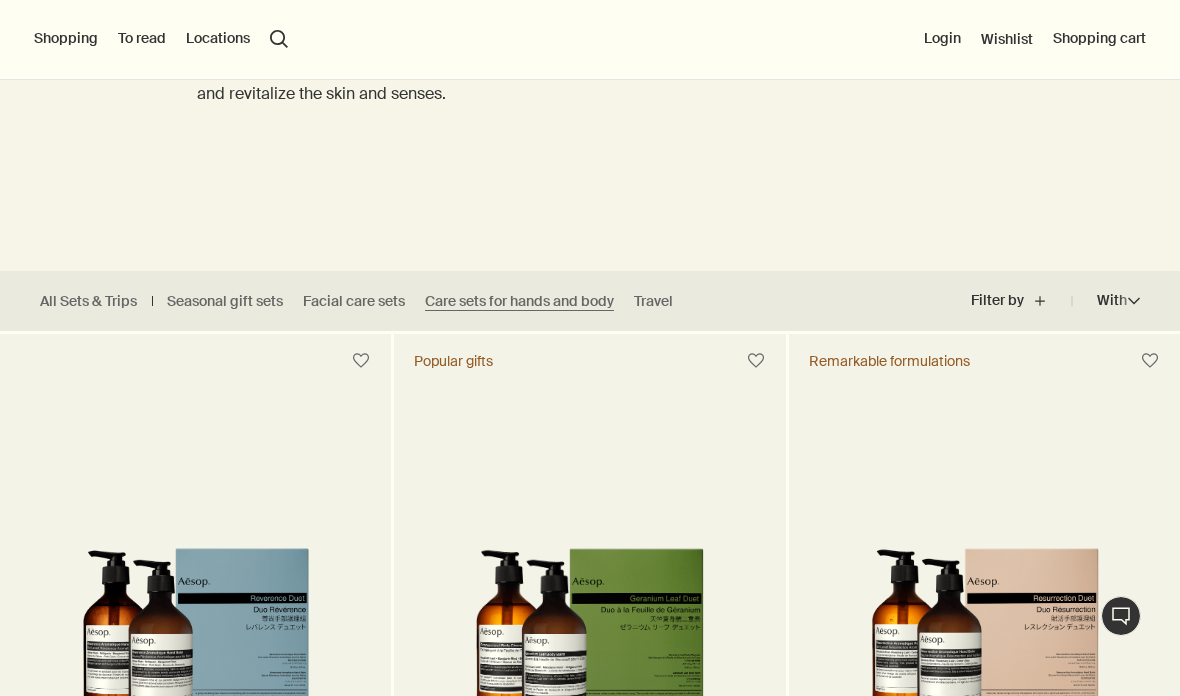 click on "Facial care sets" at bounding box center (354, 301) 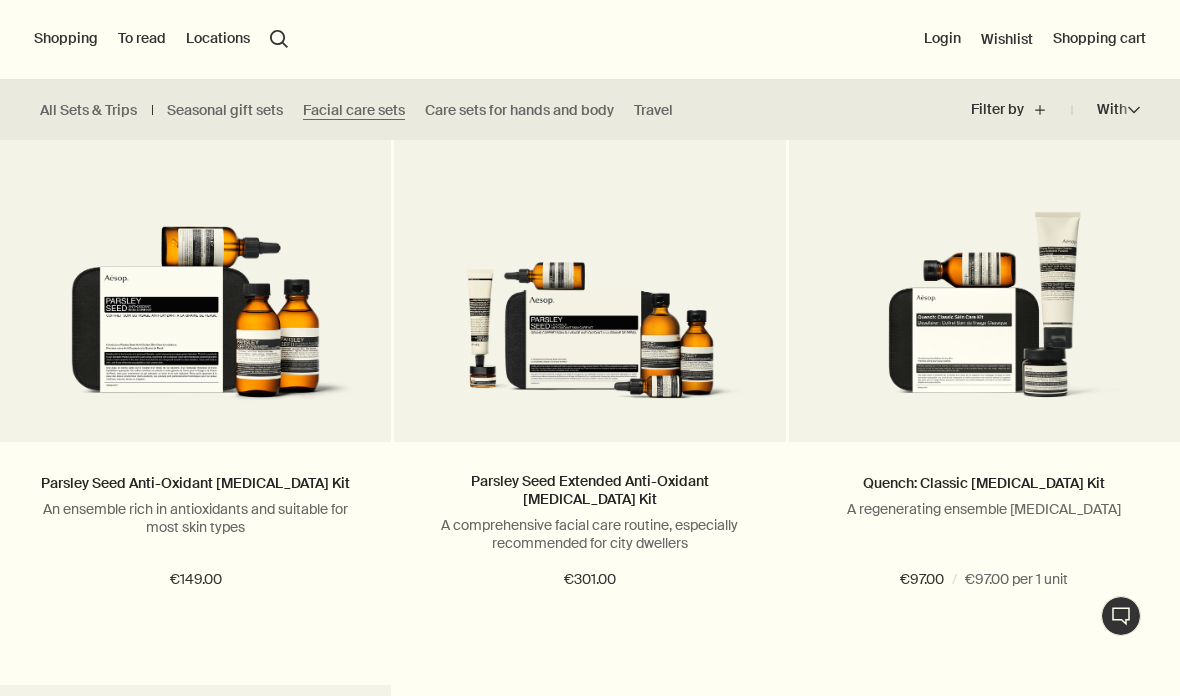scroll, scrollTop: 639, scrollLeft: 0, axis: vertical 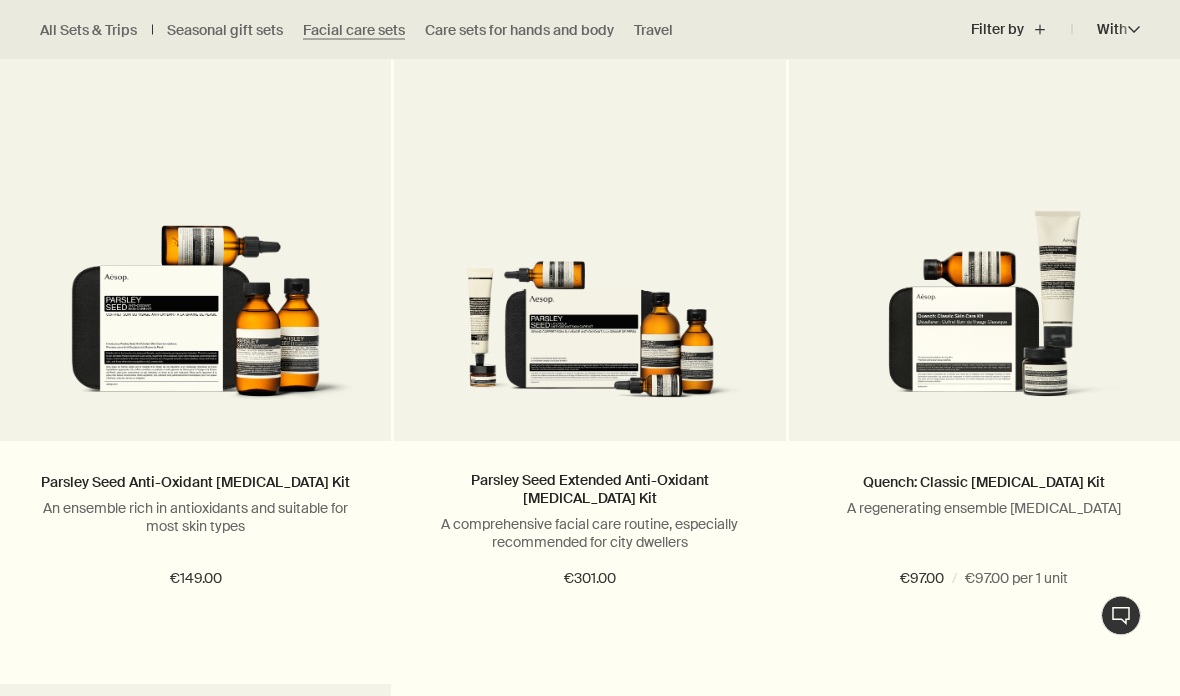 click at bounding box center [984, 311] 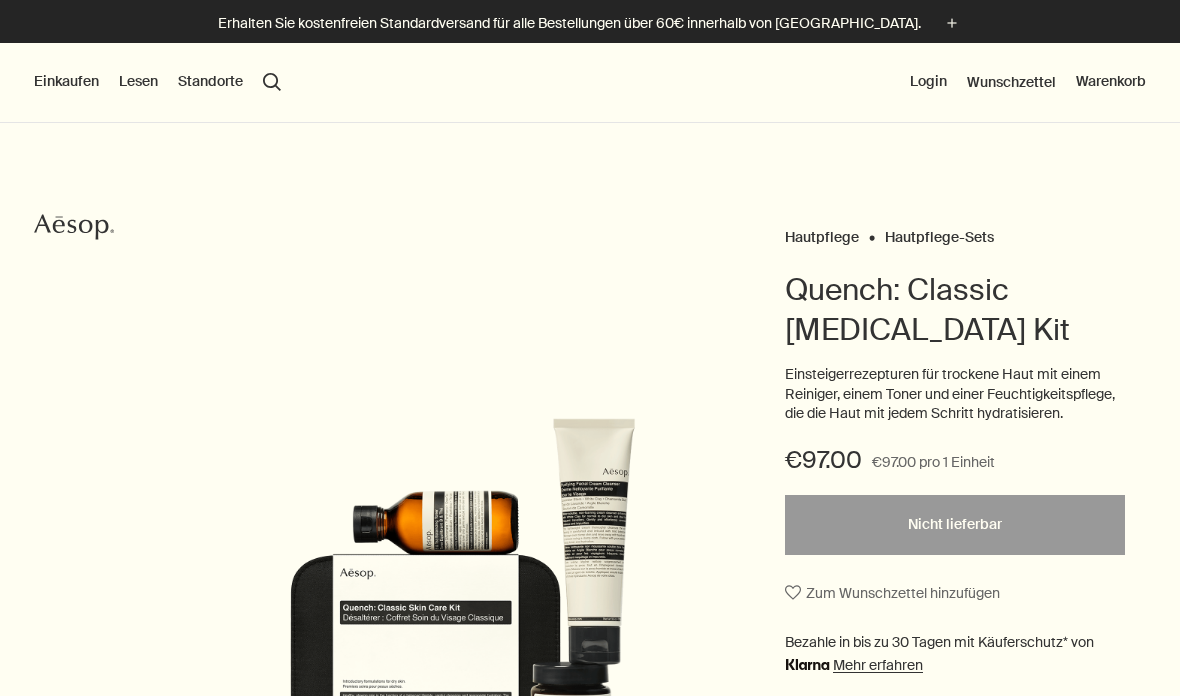 scroll, scrollTop: 0, scrollLeft: 0, axis: both 